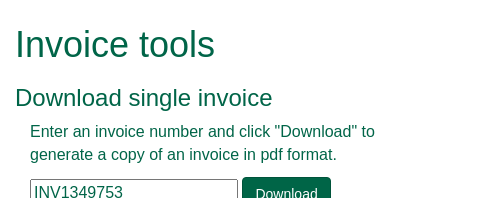 scroll, scrollTop: 100, scrollLeft: 0, axis: vertical 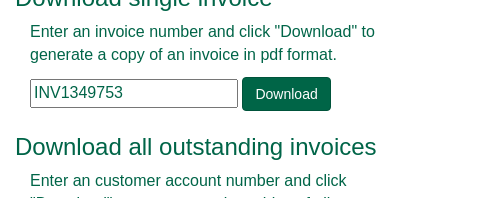 click on "INV1349753" at bounding box center [134, 93] 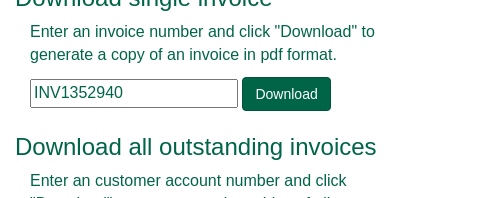 type on "INV1352940" 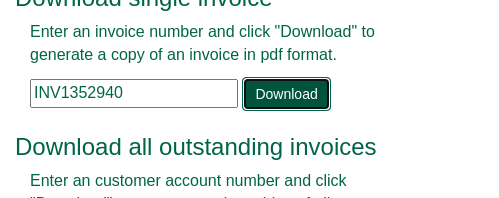 click on "Download" at bounding box center [286, 94] 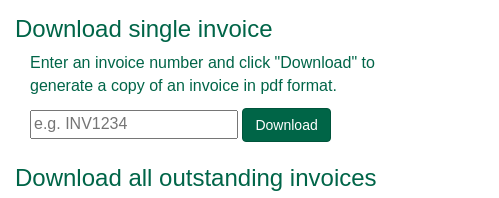 scroll, scrollTop: 100, scrollLeft: 0, axis: vertical 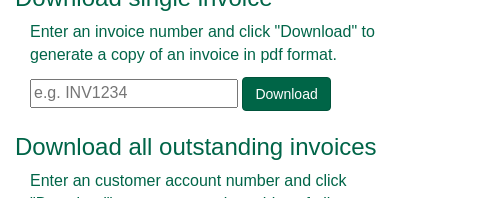 click at bounding box center (134, 93) 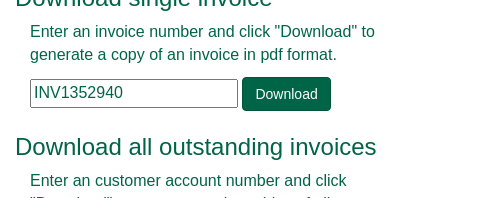 drag, startPoint x: 22, startPoint y: 93, endPoint x: -134, endPoint y: 107, distance: 156.62694 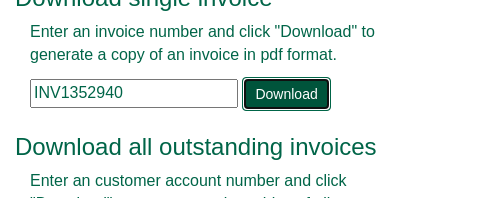 click on "Download" at bounding box center (286, 94) 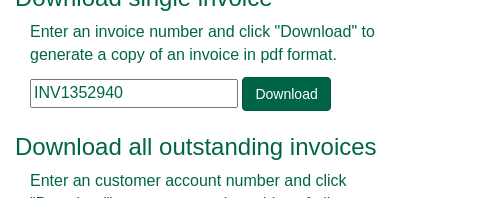 click on "INV1352940" at bounding box center (134, 93) 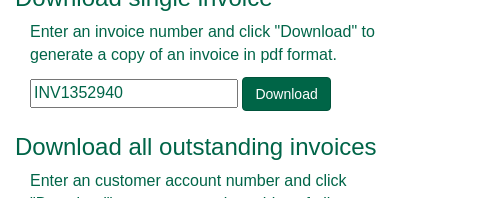 drag, startPoint x: 142, startPoint y: 90, endPoint x: 63, endPoint y: 95, distance: 79.15807 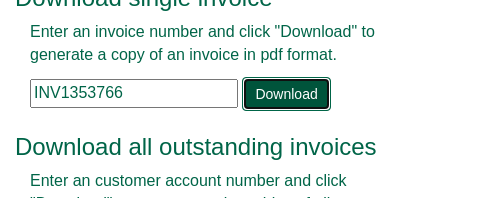 click on "Download" at bounding box center [286, 94] 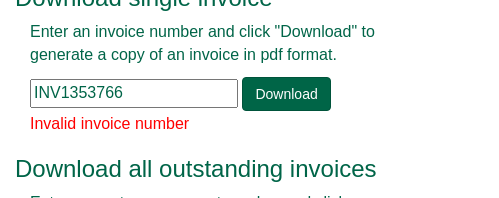 click on "INV1353766" at bounding box center (134, 93) 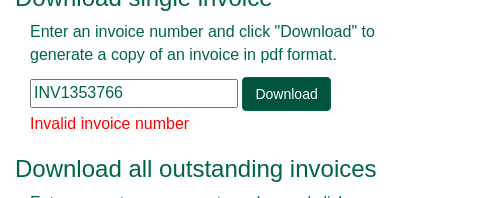 type on "INV1353766" 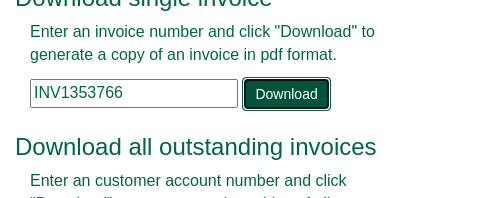 click on "Download" at bounding box center (286, 94) 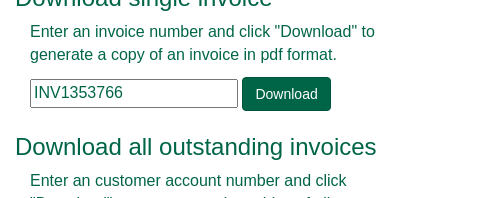 drag, startPoint x: 92, startPoint y: 94, endPoint x: -65, endPoint y: 91, distance: 157.02866 